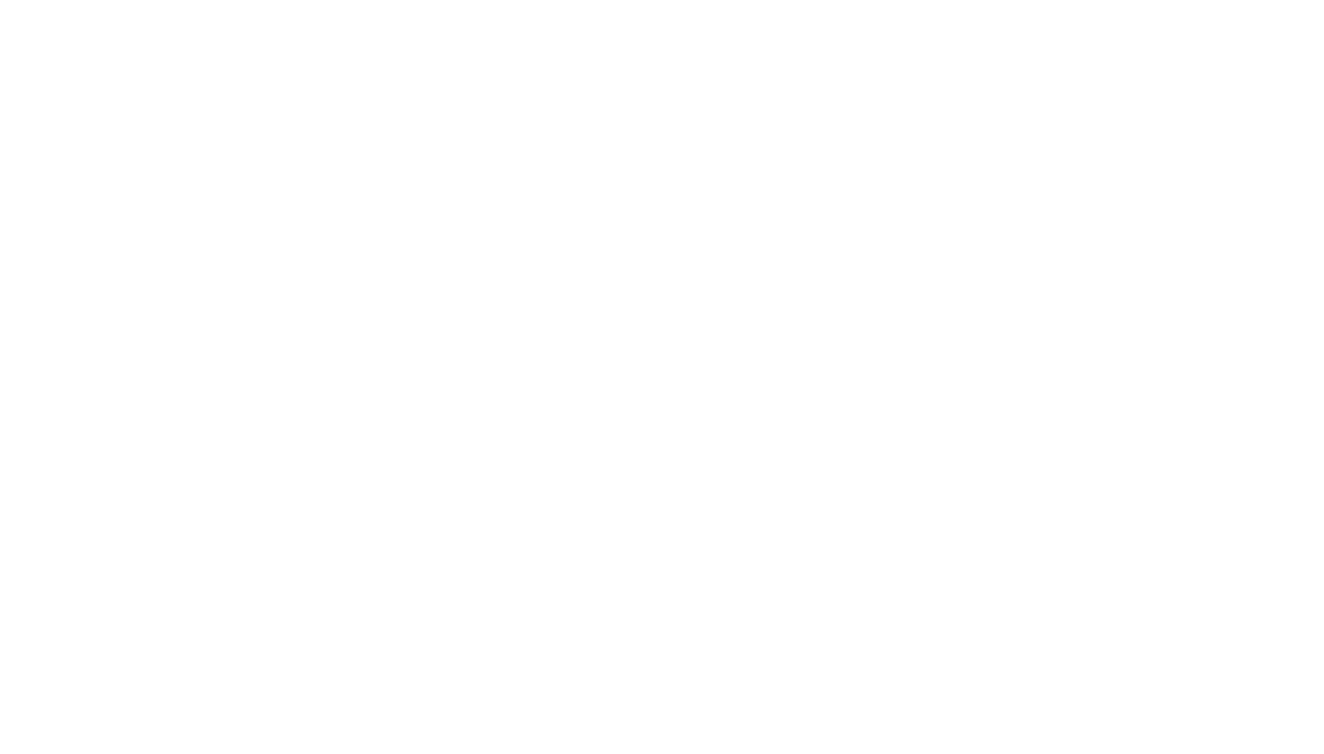 scroll, scrollTop: 0, scrollLeft: 0, axis: both 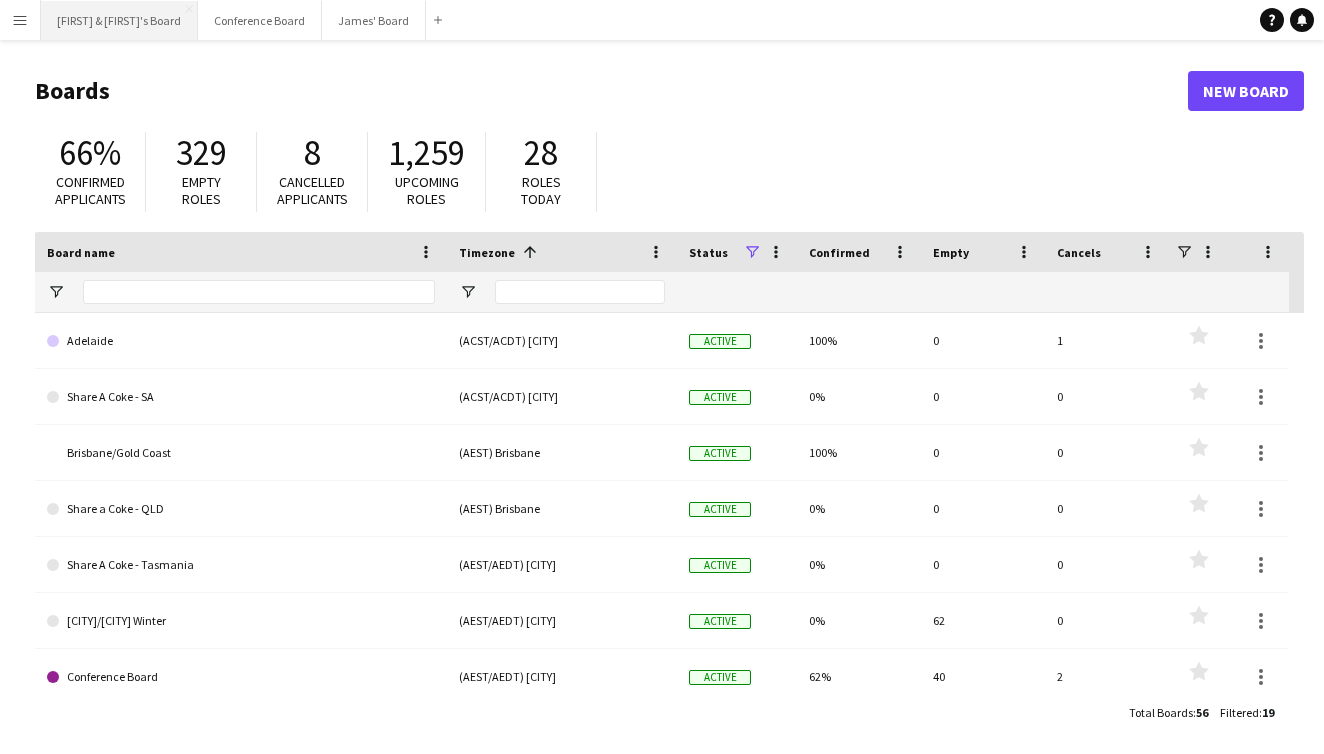 click on "[FIRST] & [FIRST]'s Board
Close" at bounding box center (119, 20) 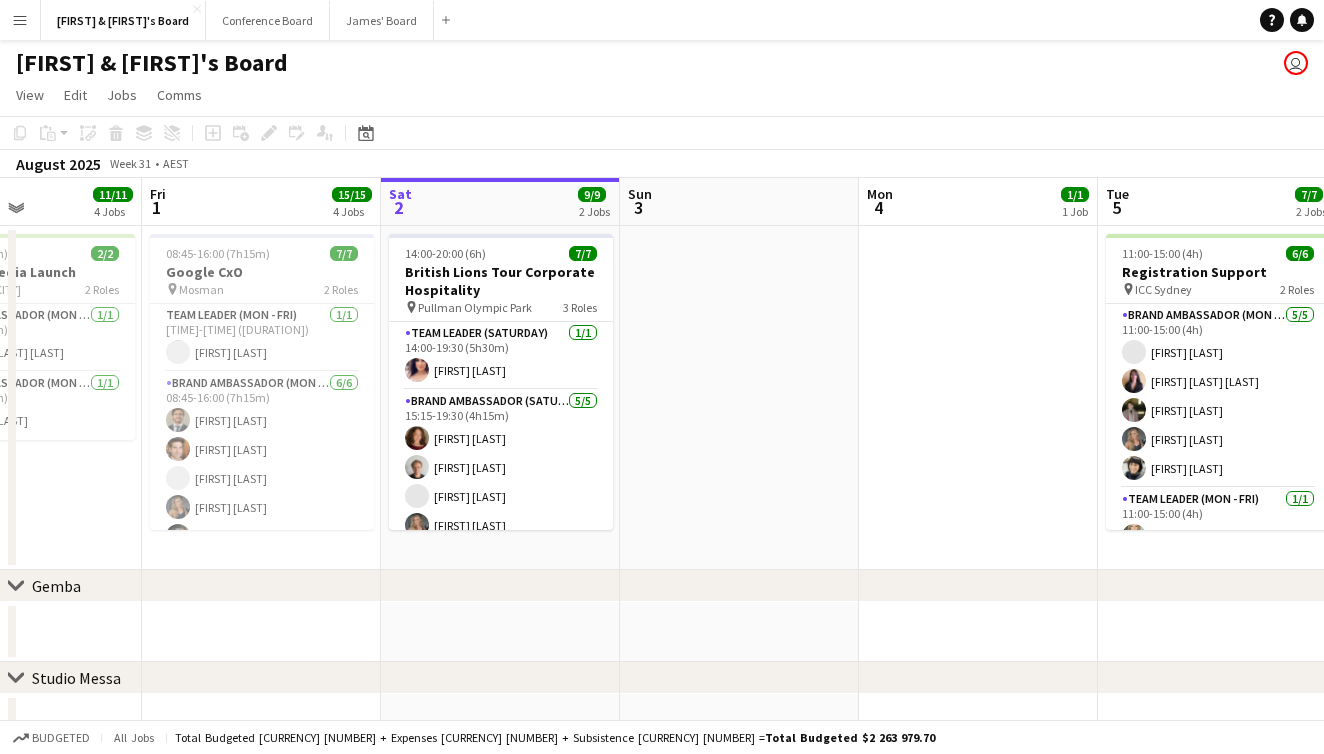 scroll, scrollTop: 0, scrollLeft: 575, axis: horizontal 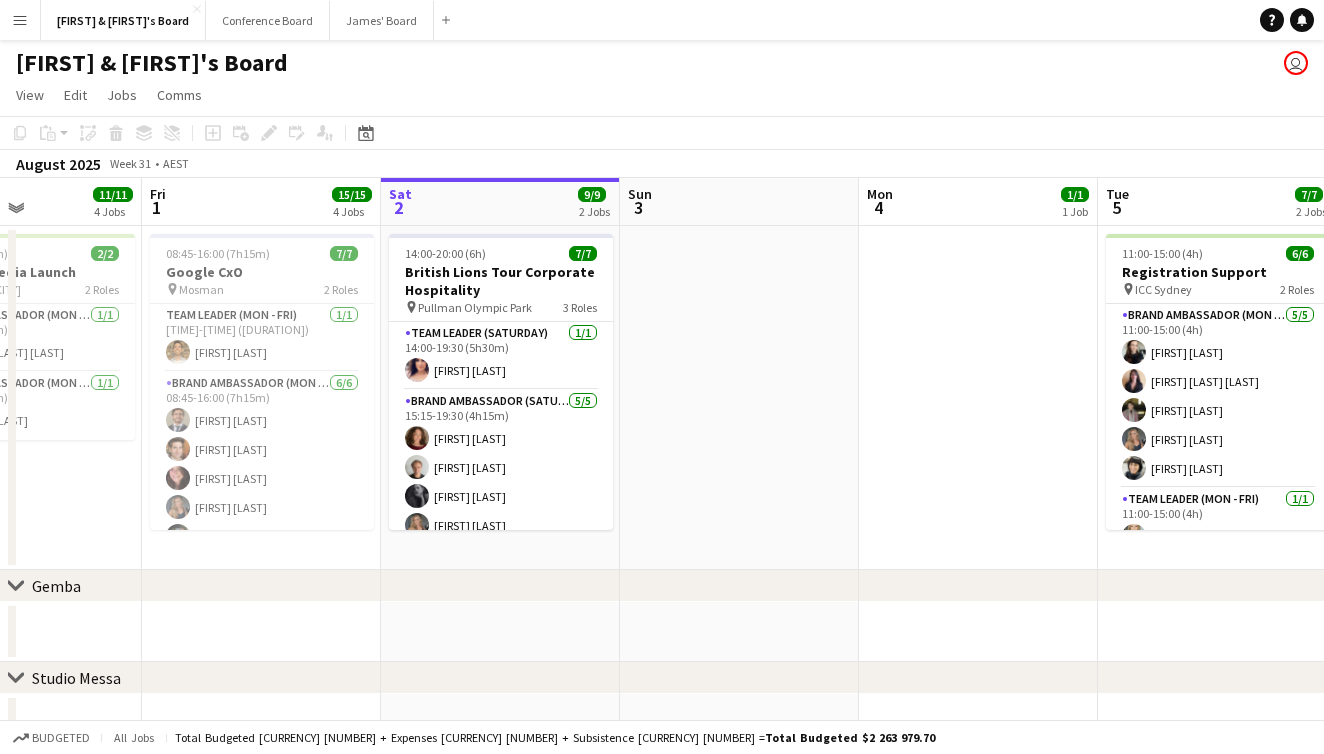 click on "Menu" at bounding box center (20, 20) 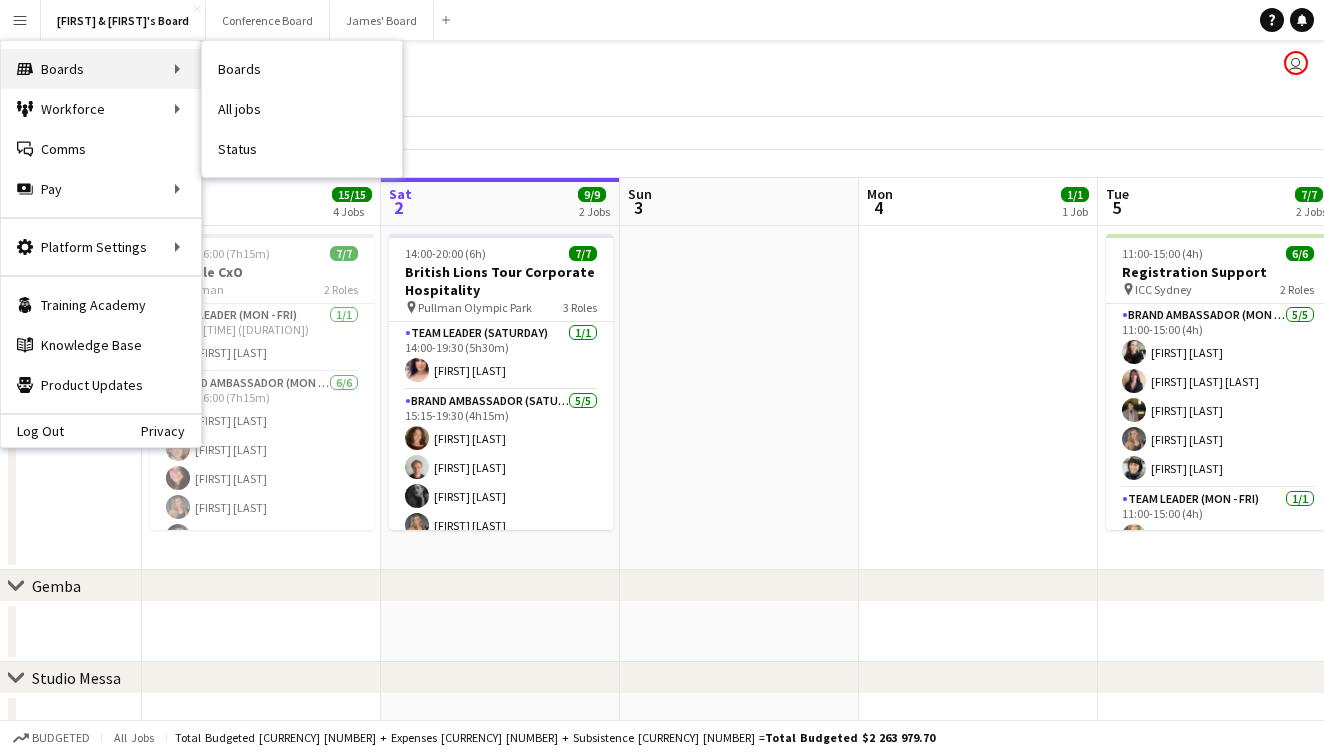 click on "Boards
Boards" at bounding box center (101, 69) 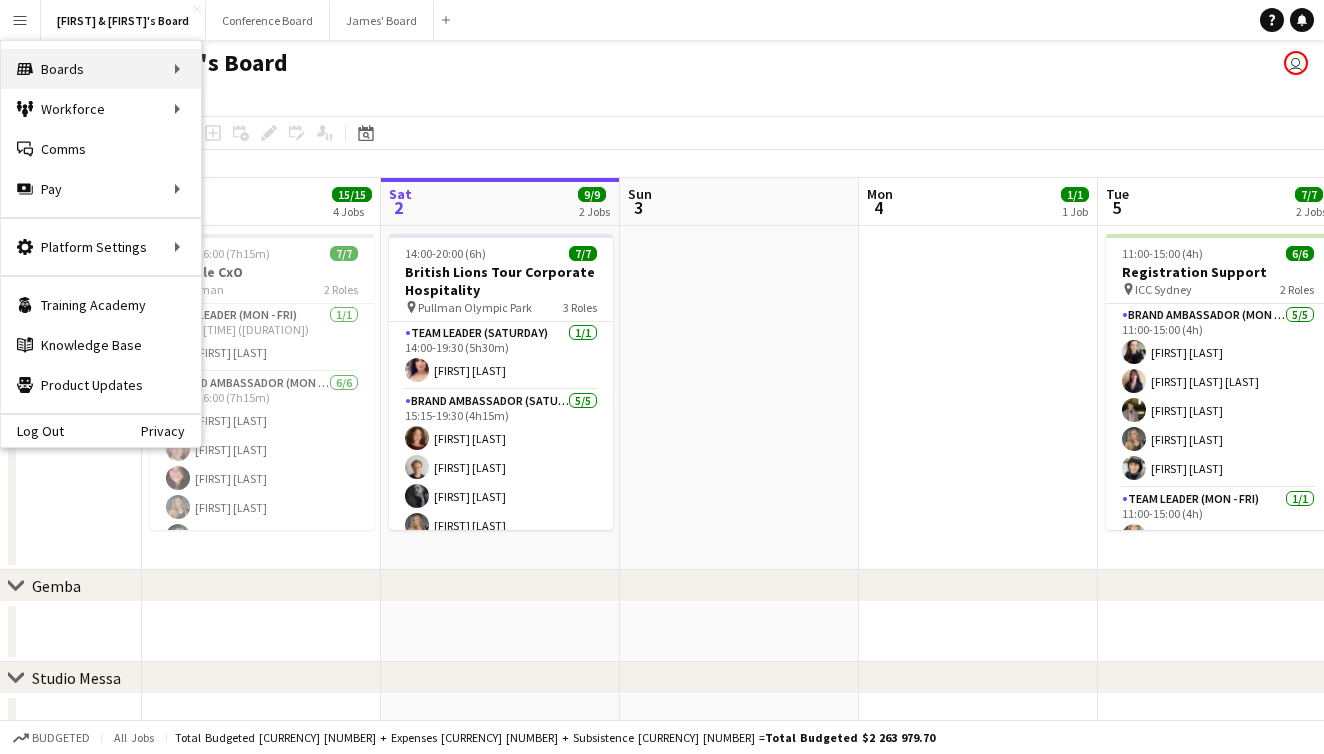 click on "Boards
Boards" at bounding box center [101, 69] 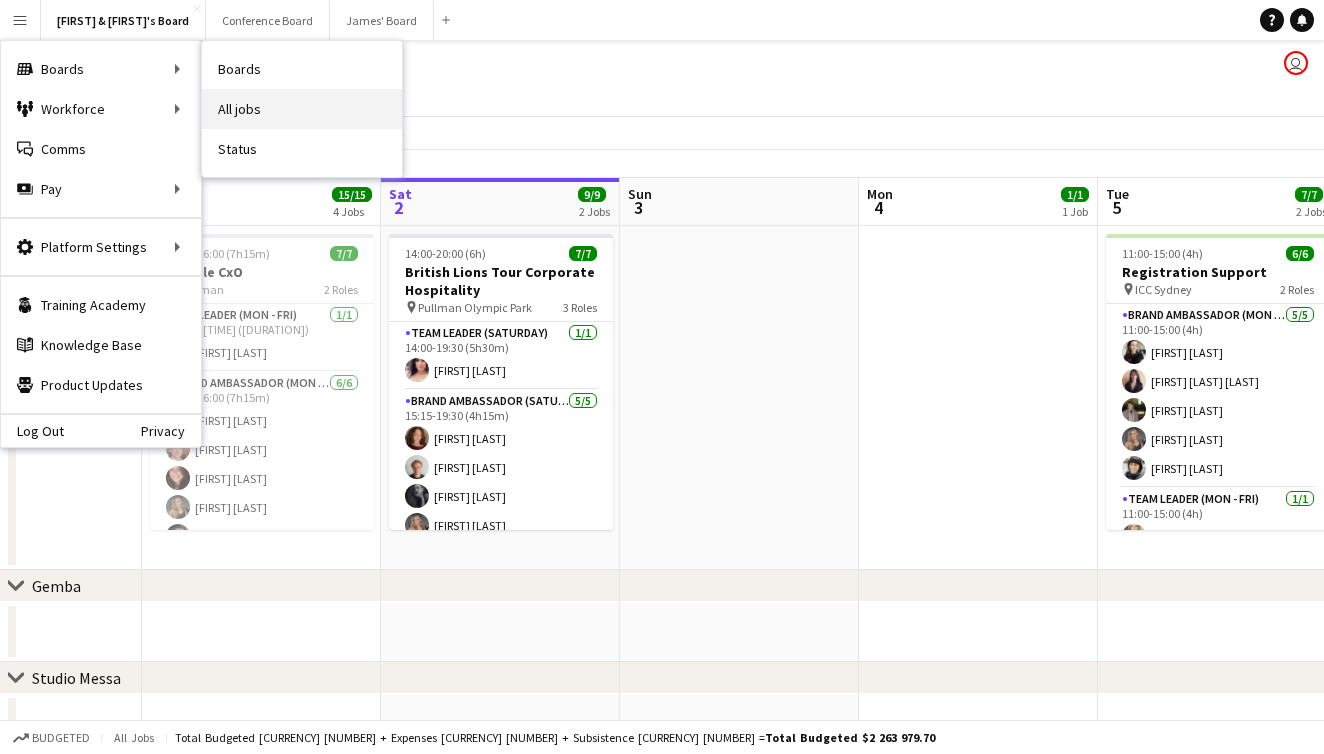click on "All jobs" at bounding box center (302, 109) 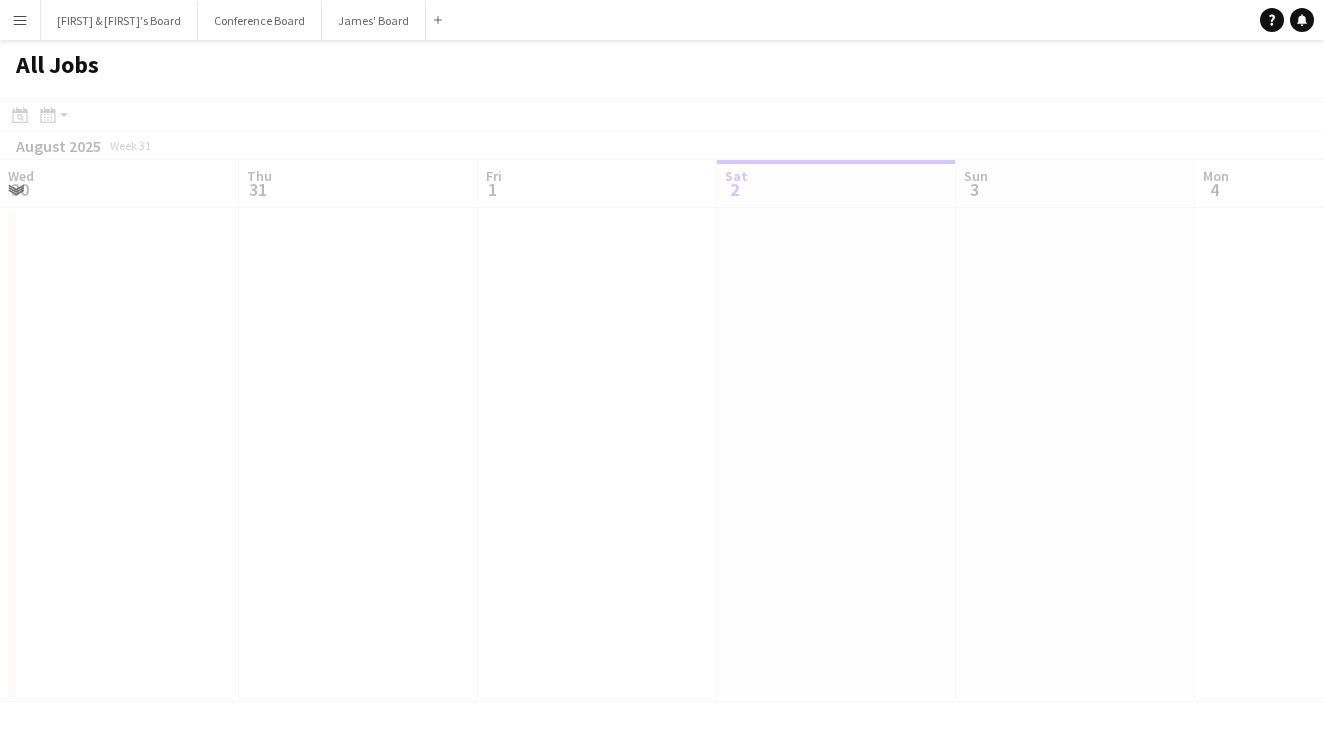 scroll, scrollTop: 0, scrollLeft: 478, axis: horizontal 